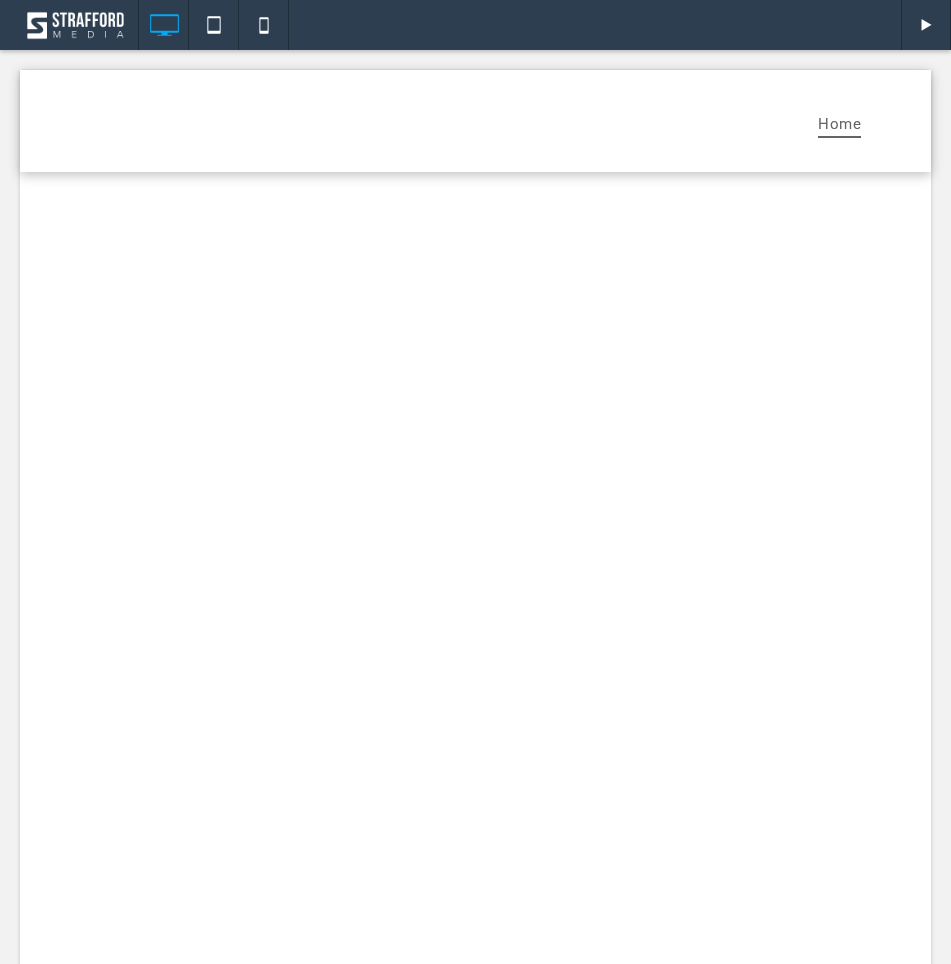 scroll, scrollTop: 0, scrollLeft: 0, axis: both 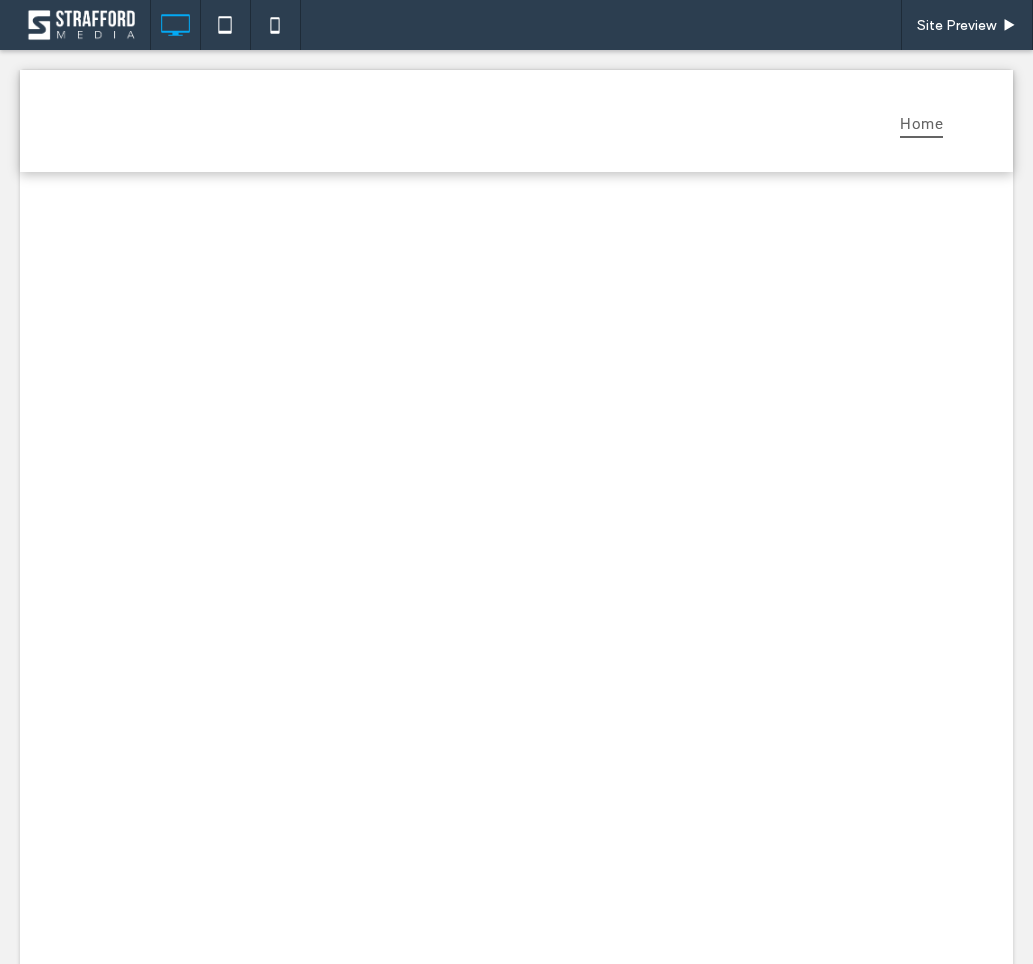click at bounding box center [516, 677] 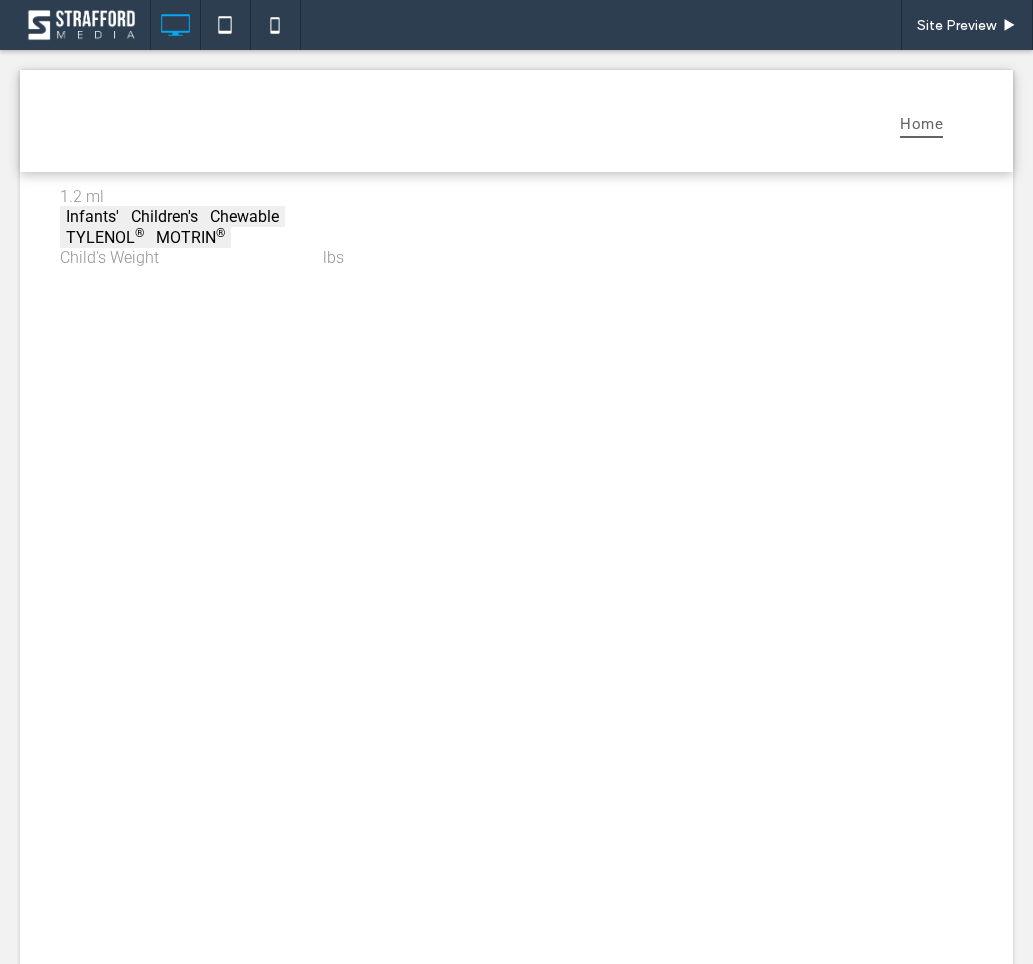 scroll, scrollTop: 0, scrollLeft: 0, axis: both 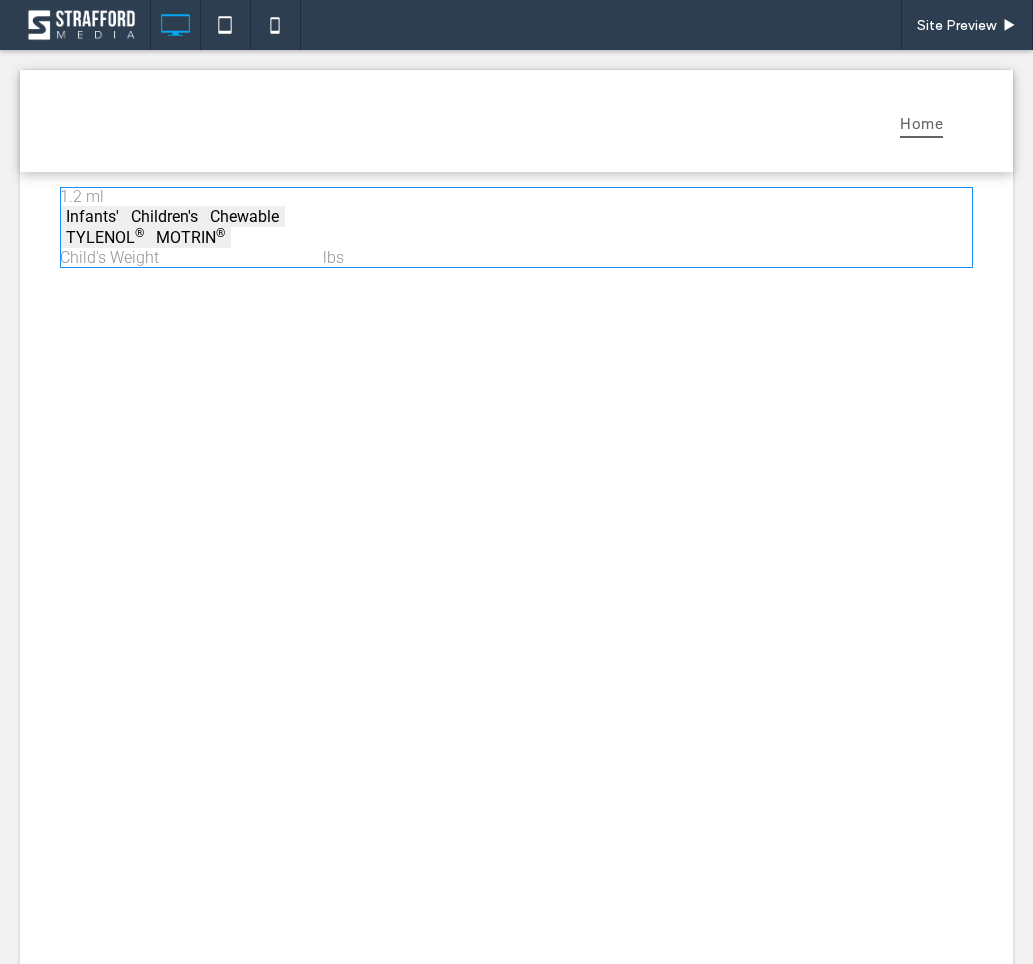 click at bounding box center [516, 227] 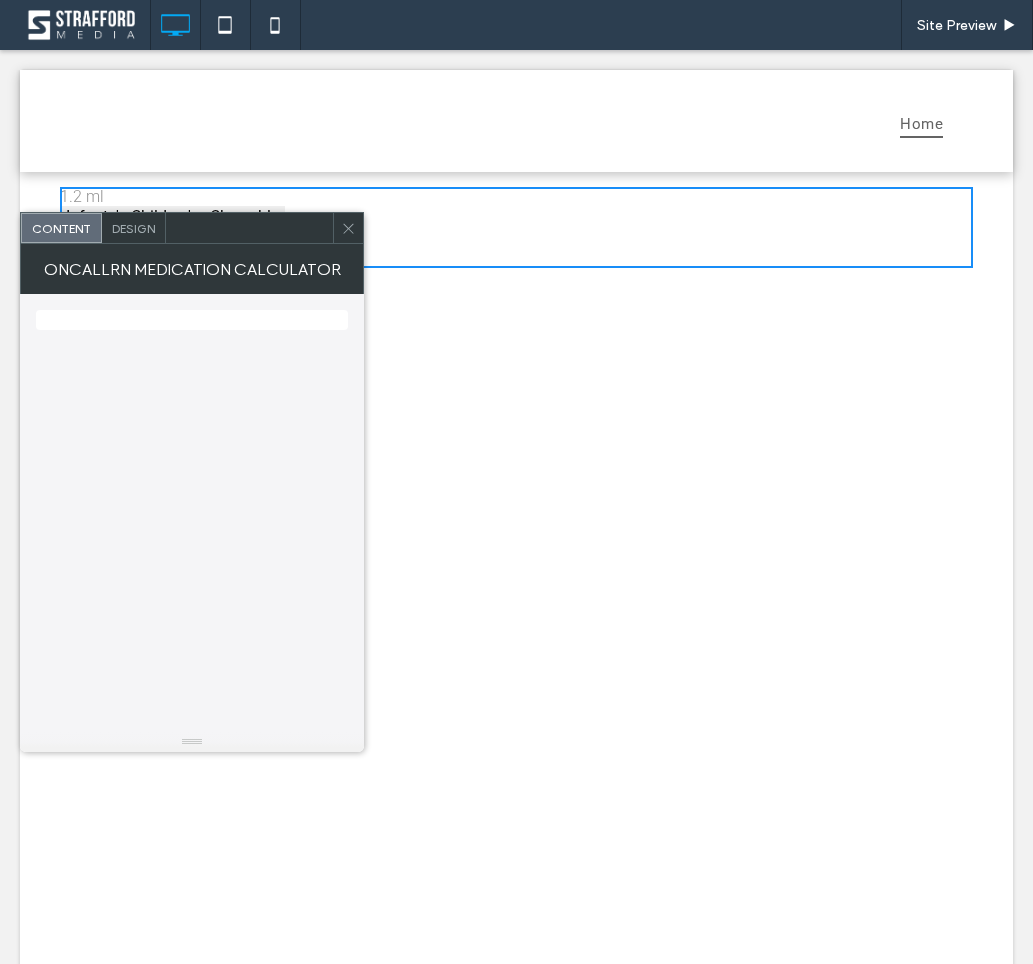 click 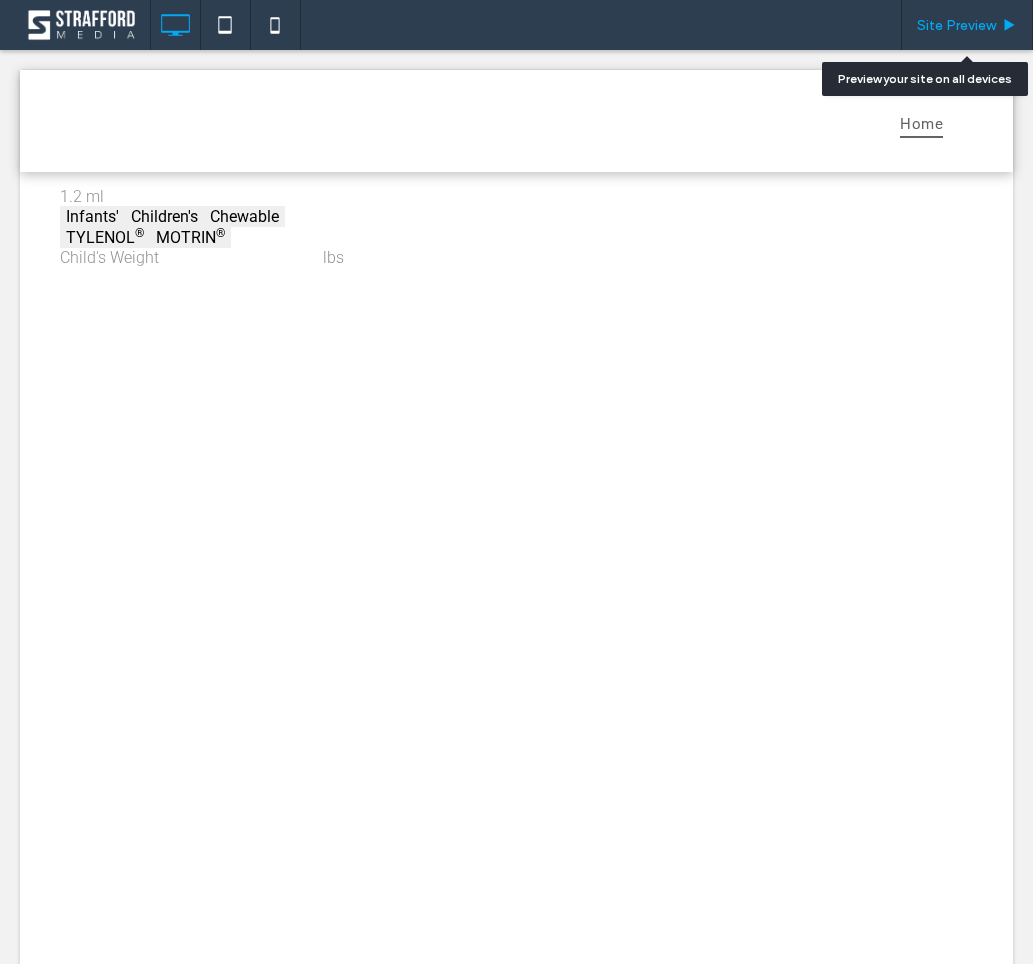 click on "Site Preview" at bounding box center [956, 25] 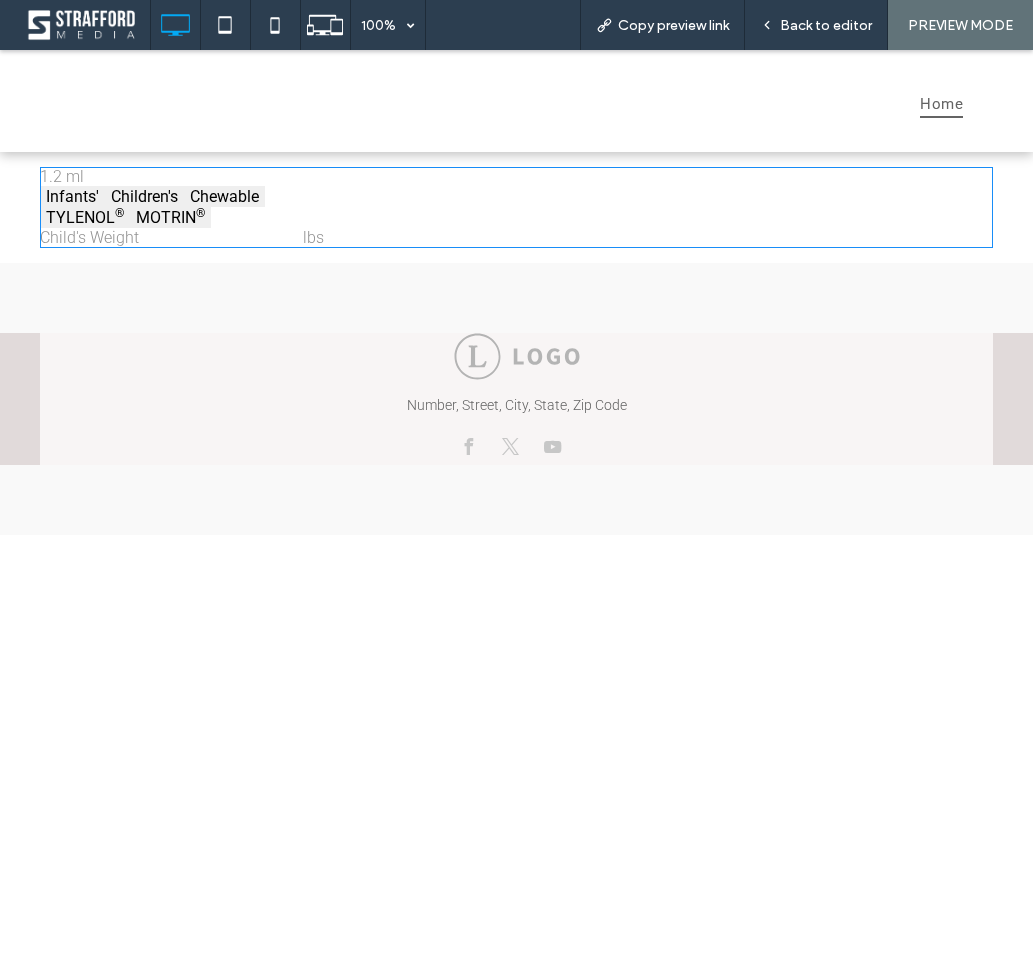 click at bounding box center [516, 207] 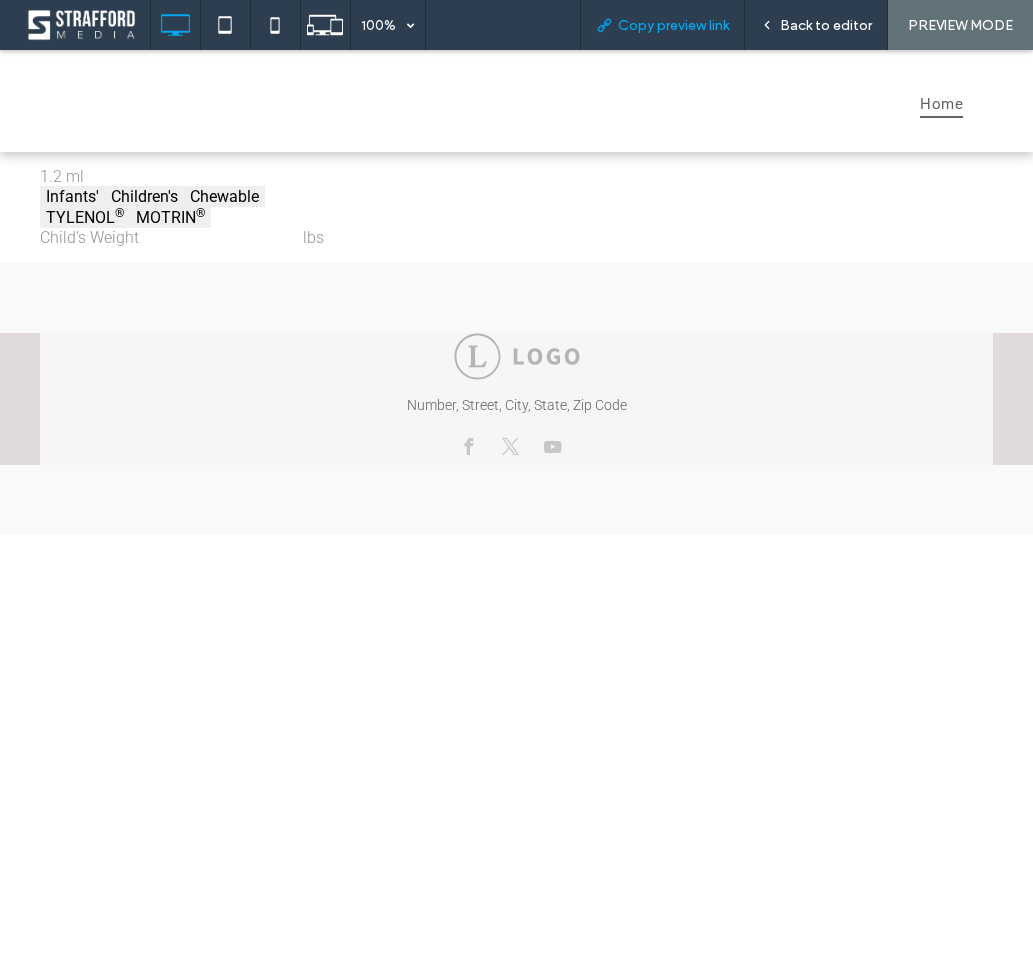 click on "Copy preview link" at bounding box center [673, 25] 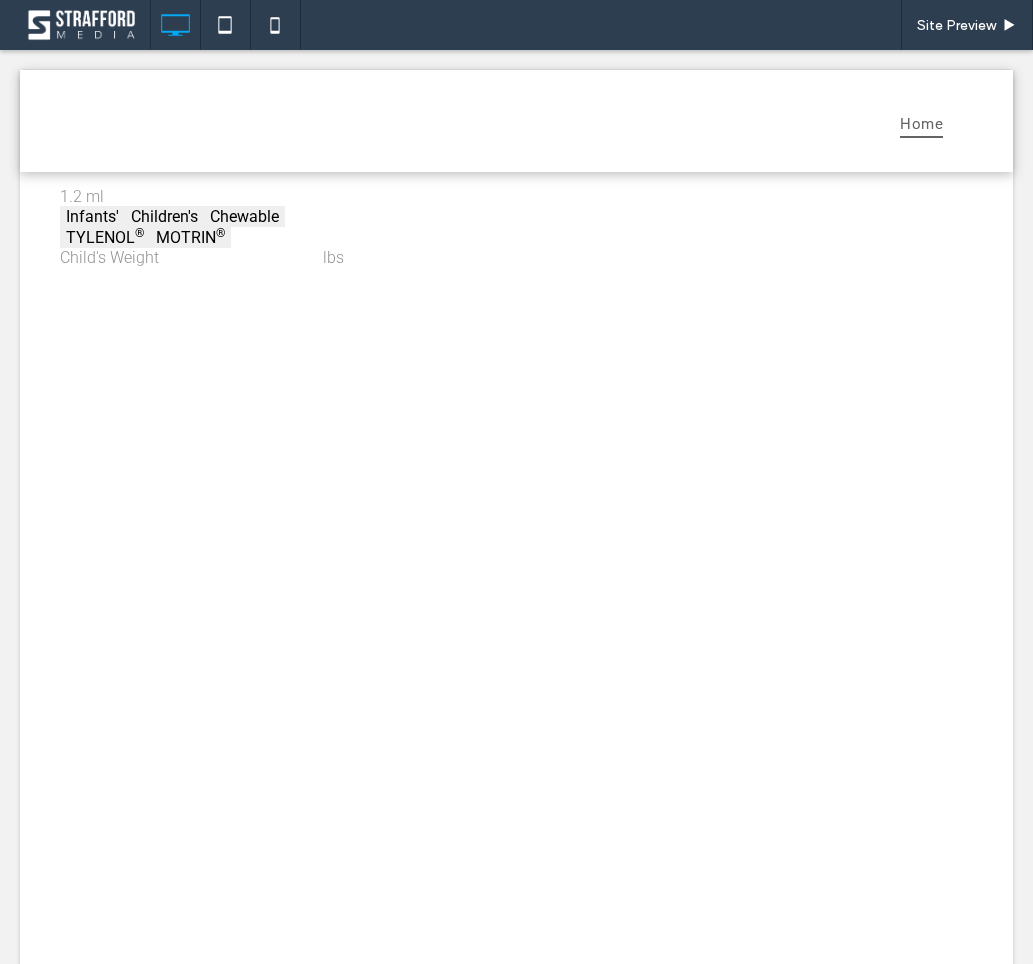 scroll, scrollTop: 0, scrollLeft: 0, axis: both 